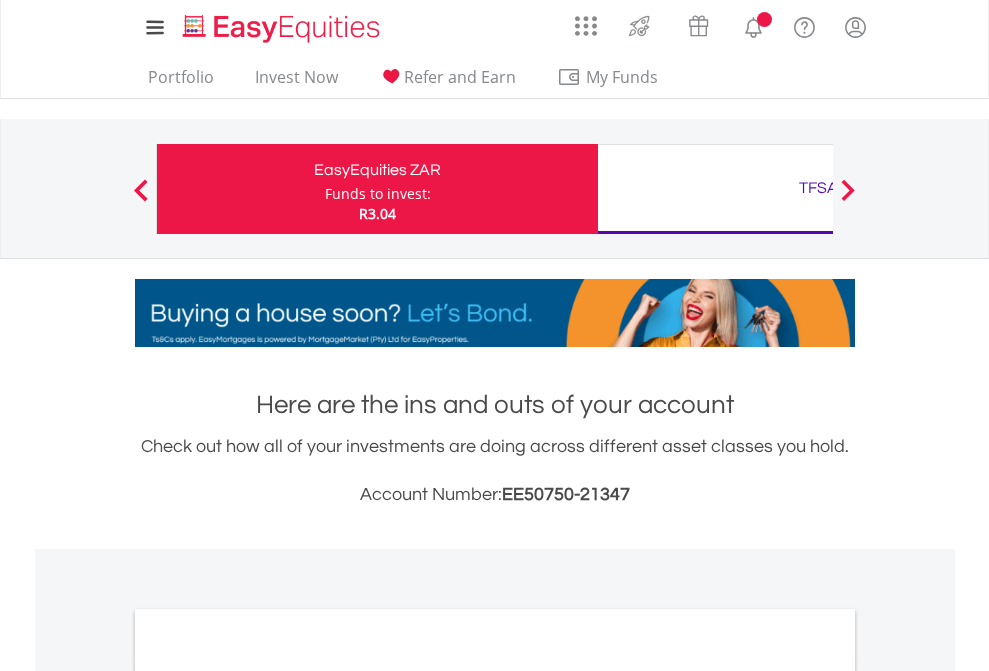 scroll, scrollTop: 0, scrollLeft: 0, axis: both 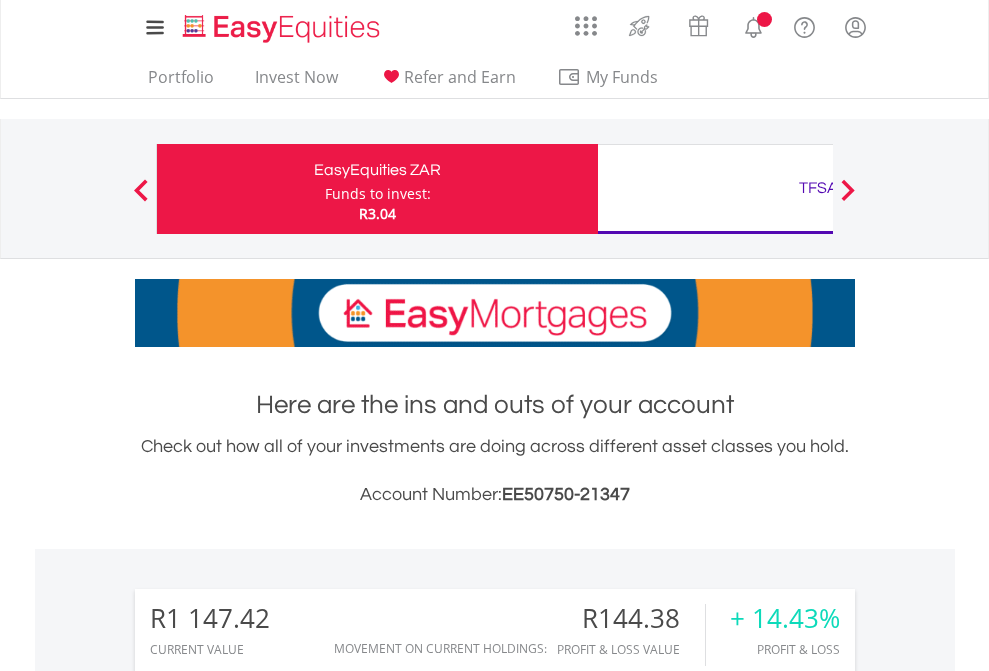 click on "Funds to invest:" at bounding box center (378, 194) 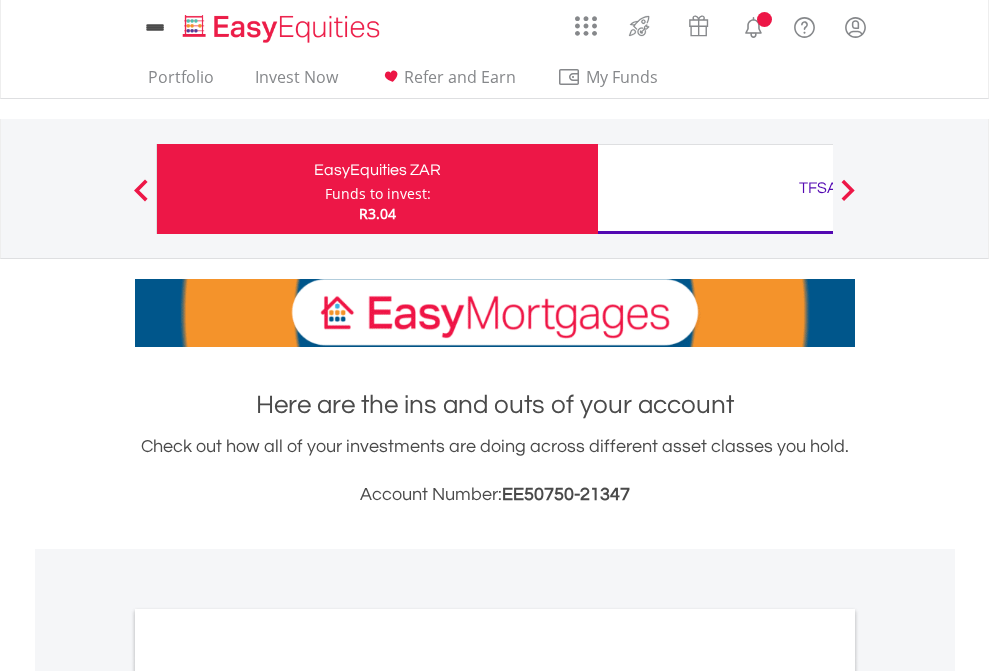 scroll, scrollTop: 0, scrollLeft: 0, axis: both 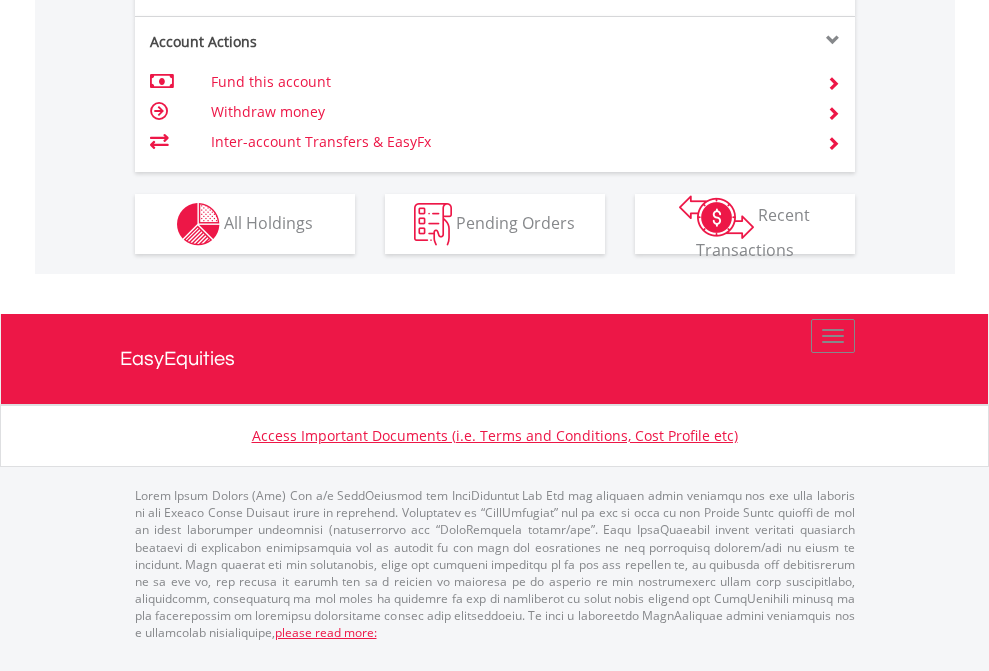 click on "Investment types" at bounding box center [706, -337] 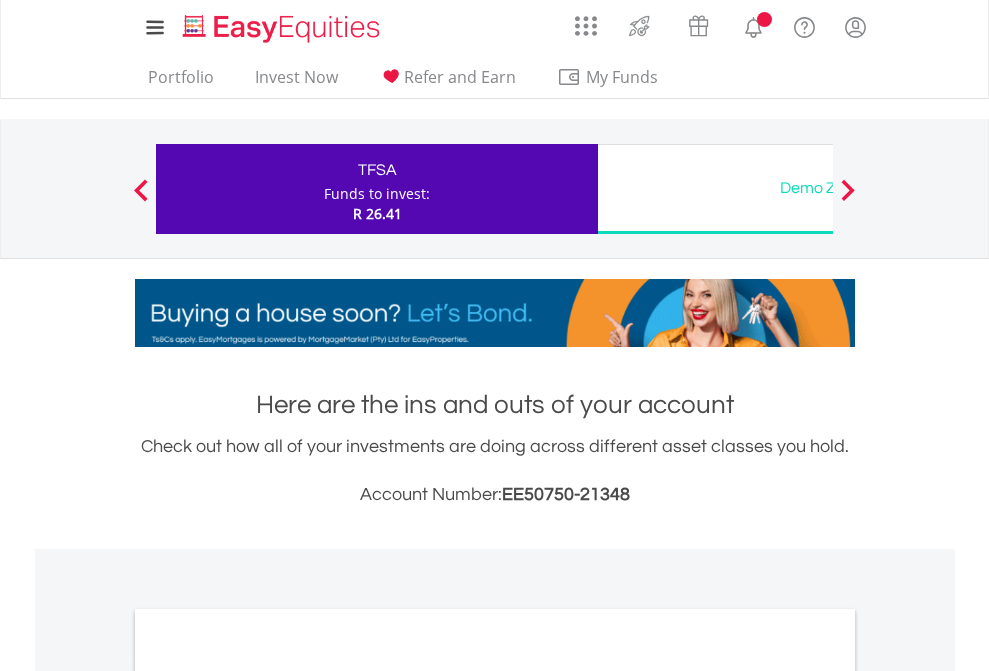 scroll, scrollTop: 0, scrollLeft: 0, axis: both 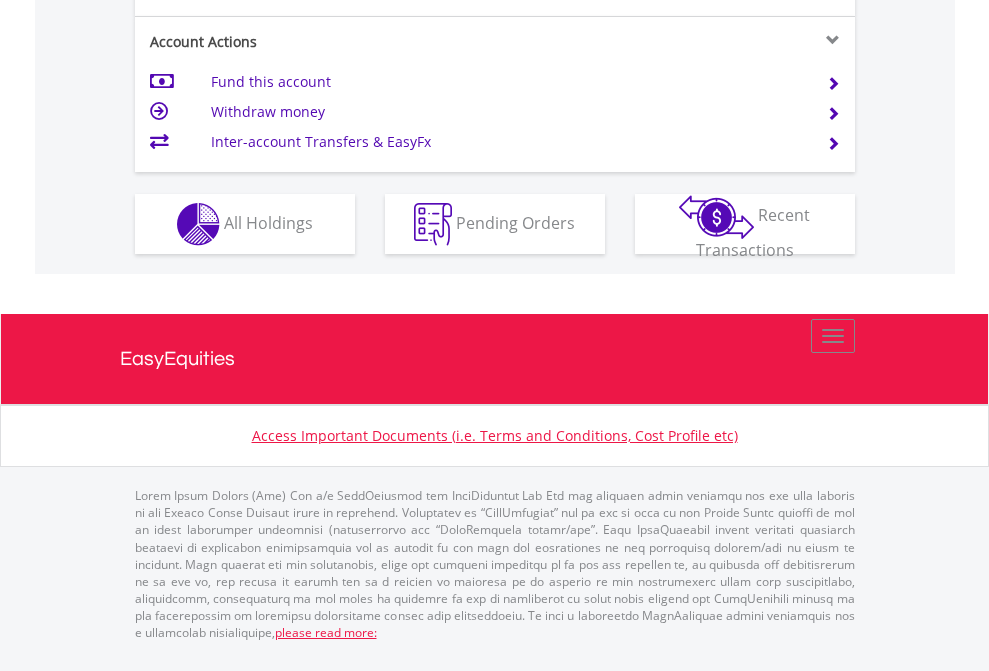 click on "Investment types" at bounding box center (706, -337) 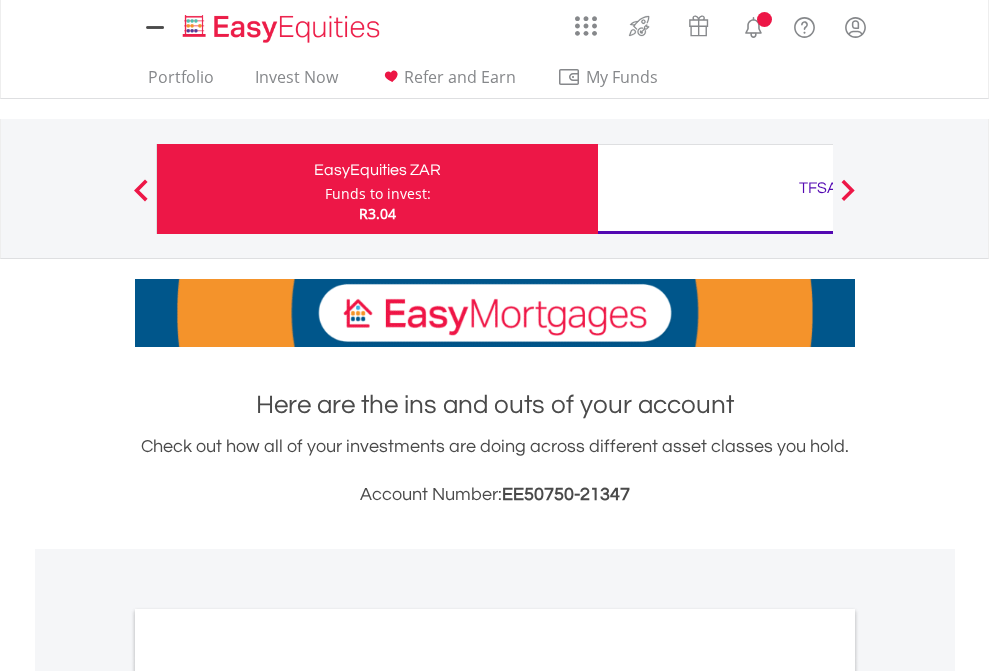 scroll, scrollTop: 0, scrollLeft: 0, axis: both 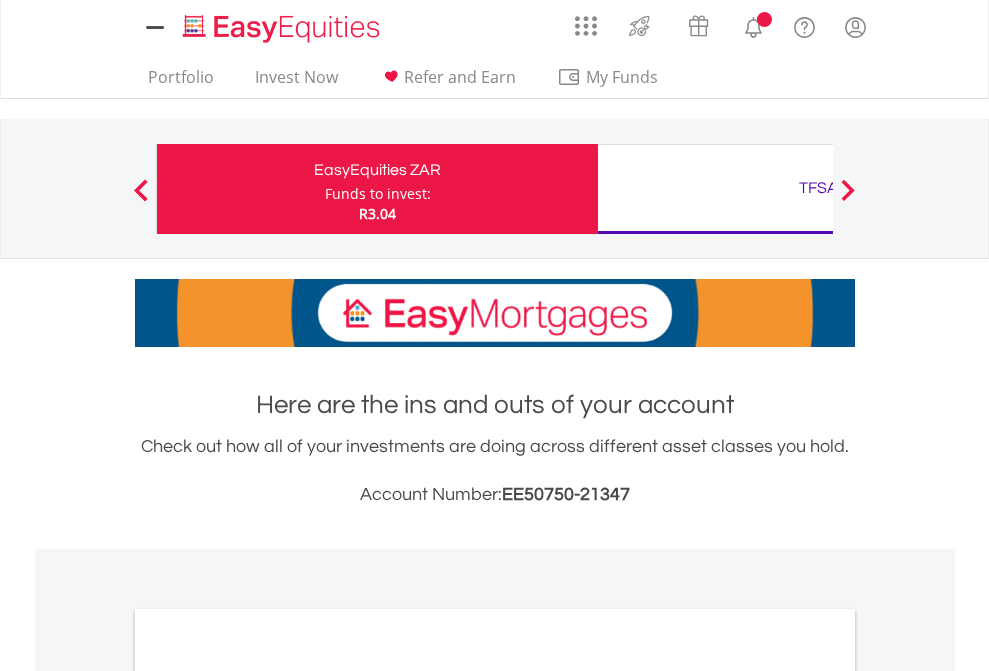 click on "All Holdings" at bounding box center [268, 1096] 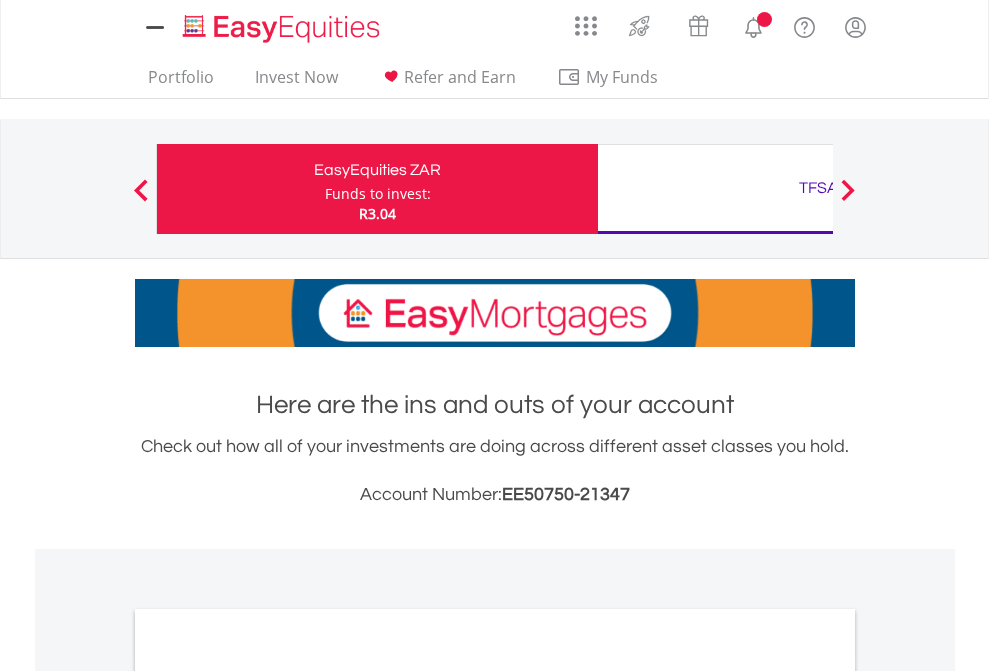 scroll, scrollTop: 1202, scrollLeft: 0, axis: vertical 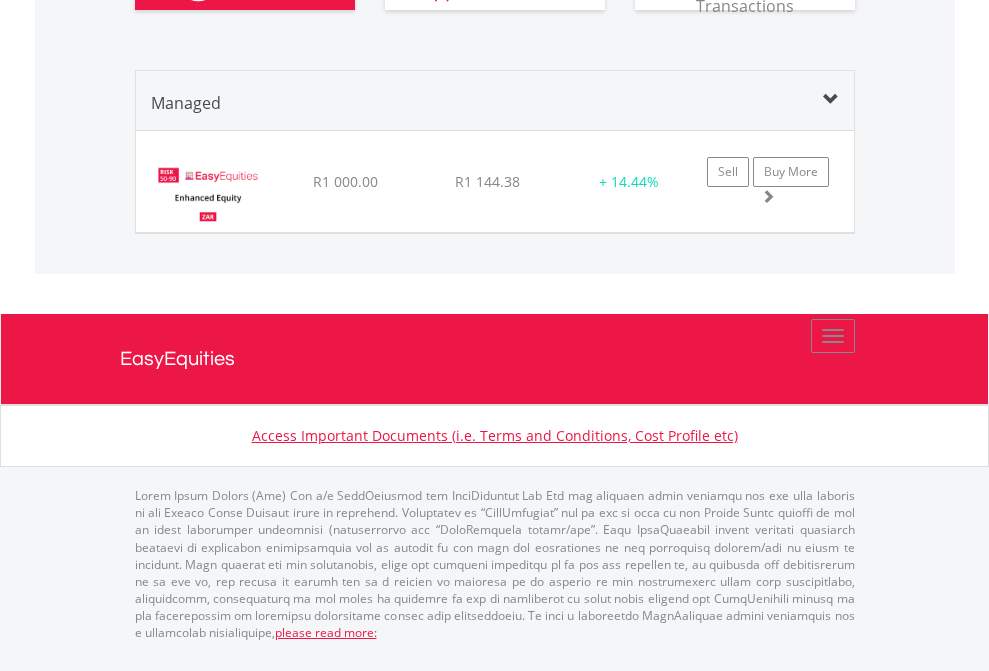 click on "TFSA" at bounding box center (818, -1300) 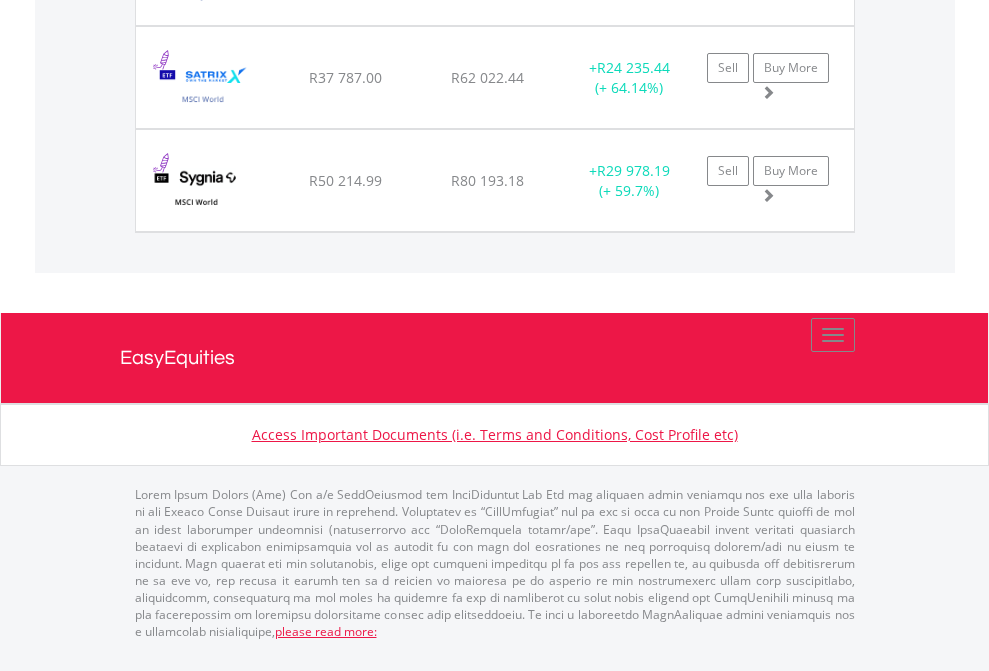 scroll, scrollTop: 2305, scrollLeft: 0, axis: vertical 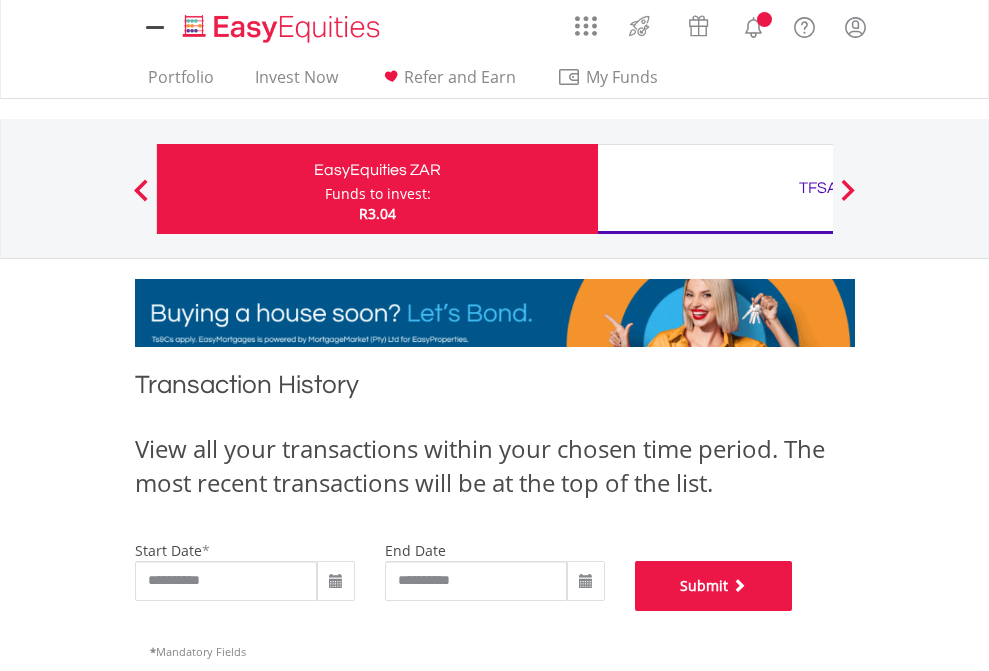 click on "Submit" at bounding box center [714, 586] 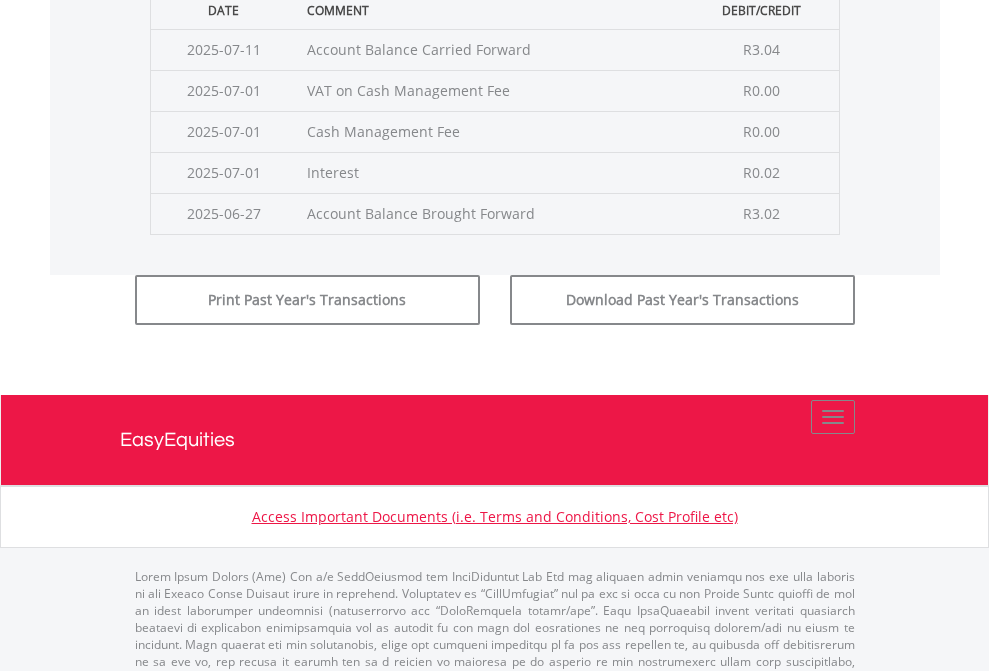 scroll, scrollTop: 811, scrollLeft: 0, axis: vertical 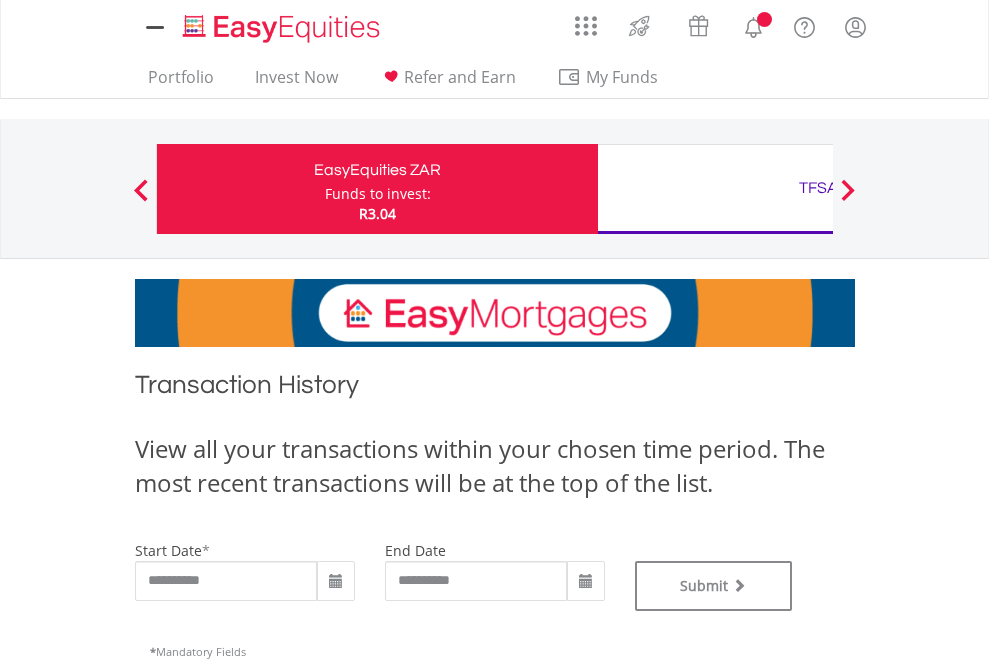 click on "TFSA" at bounding box center (818, 188) 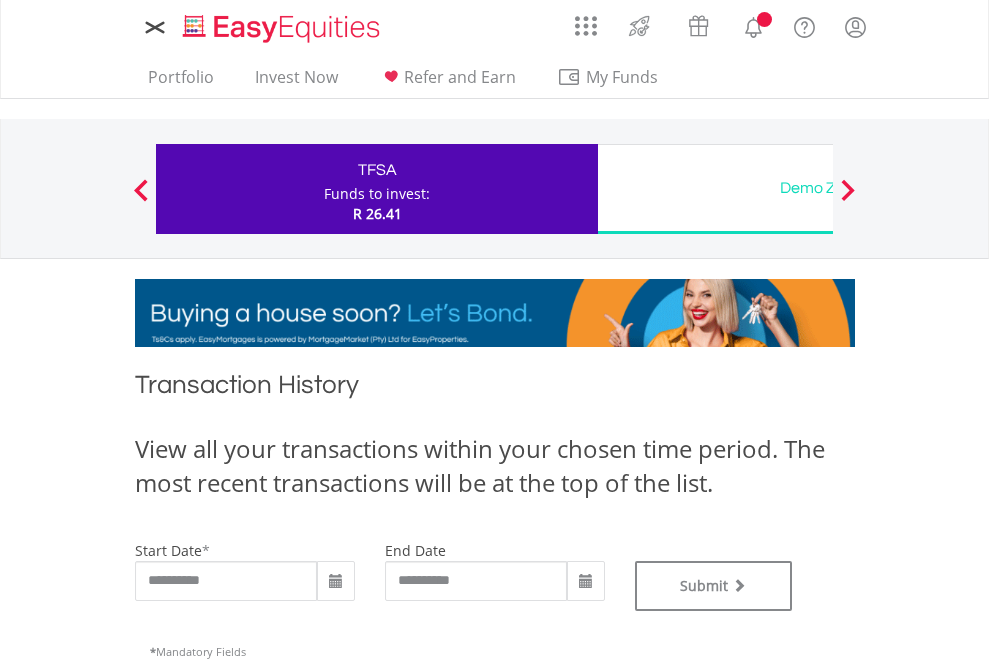 scroll, scrollTop: 0, scrollLeft: 0, axis: both 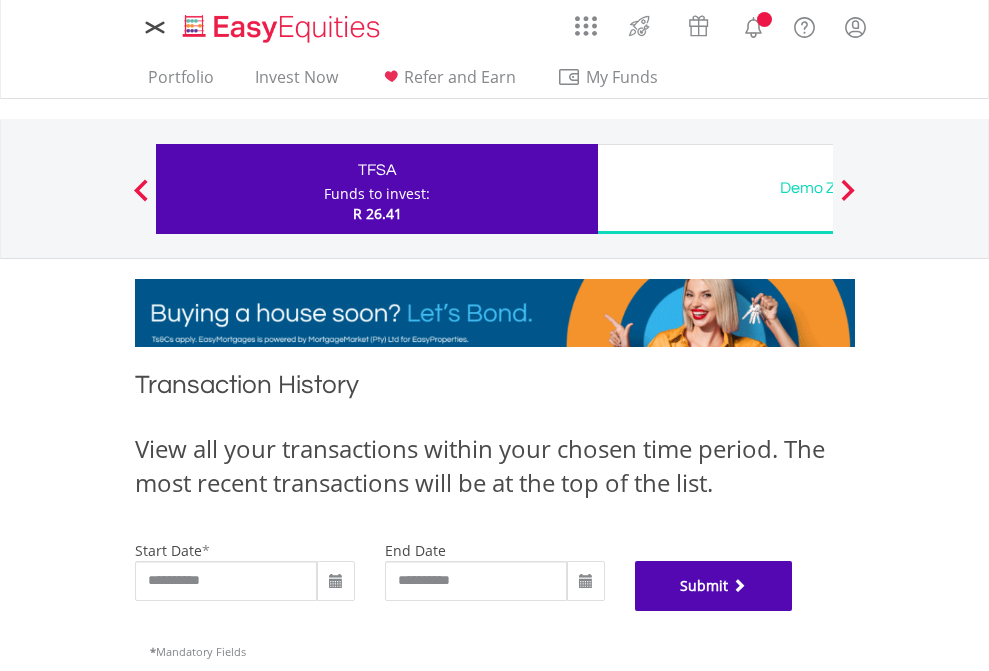 click on "Submit" at bounding box center [714, 586] 